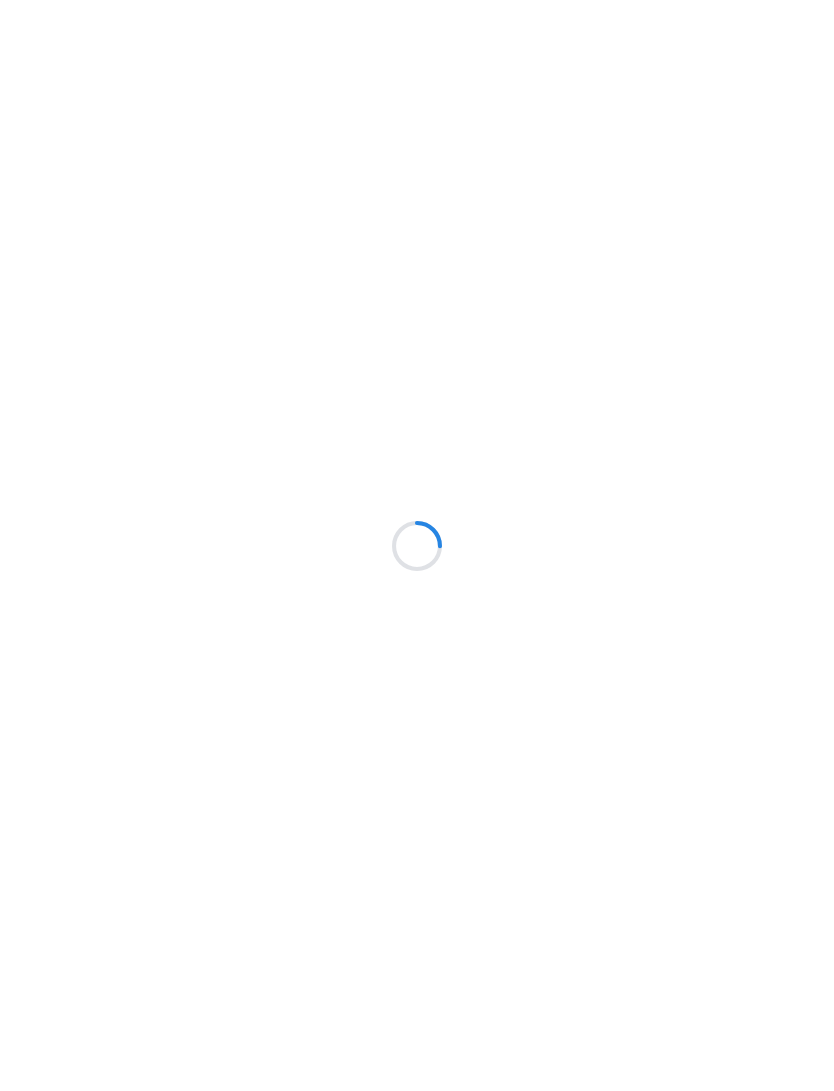 scroll, scrollTop: 0, scrollLeft: 0, axis: both 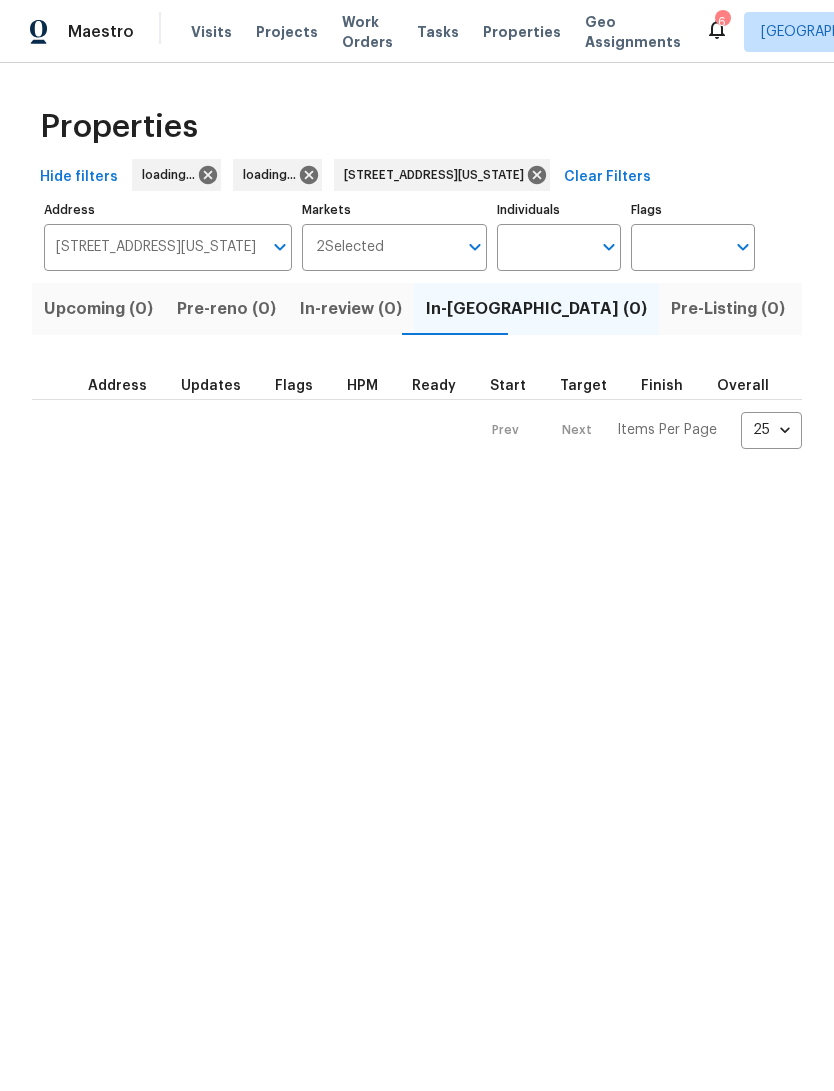click on "Properties" at bounding box center (522, 32) 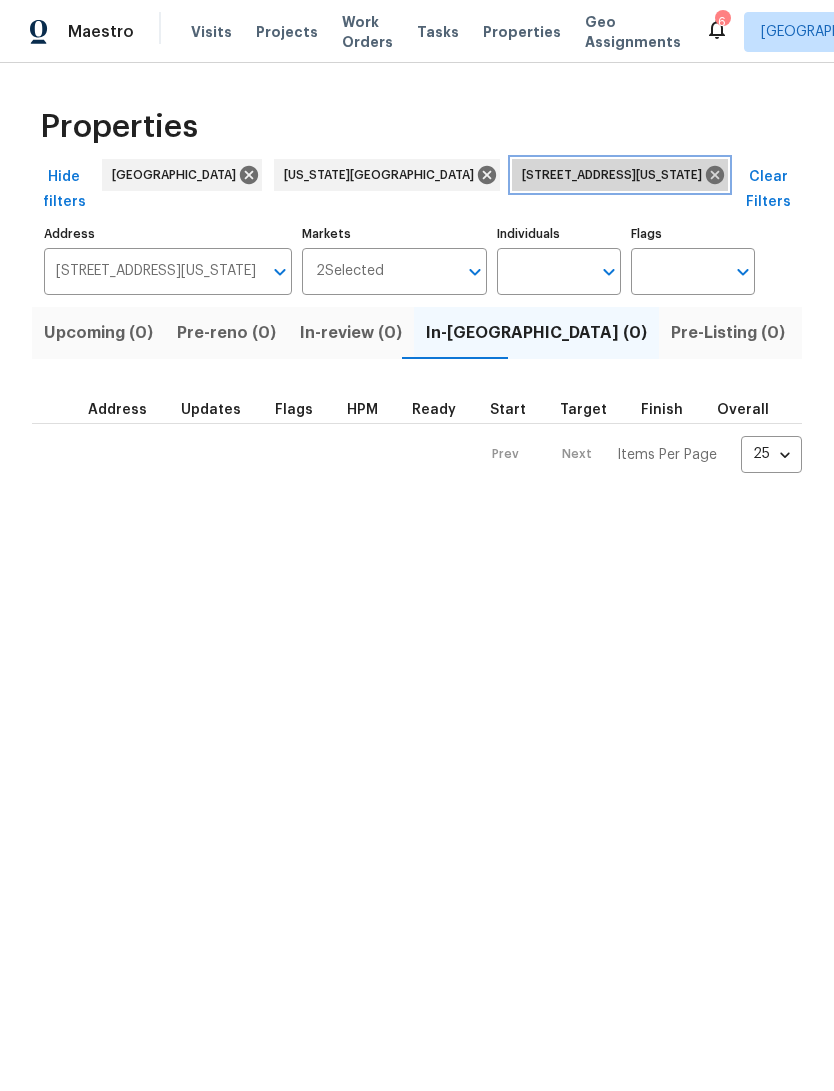click 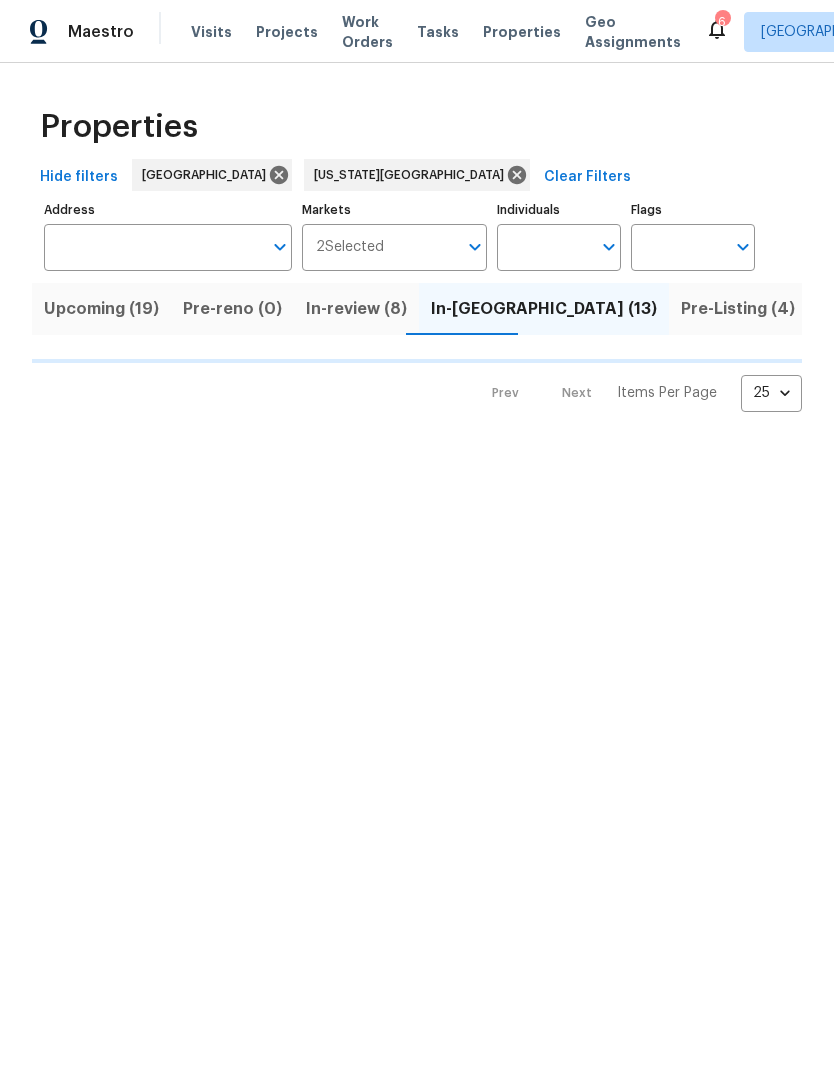click on "Address" at bounding box center (153, 247) 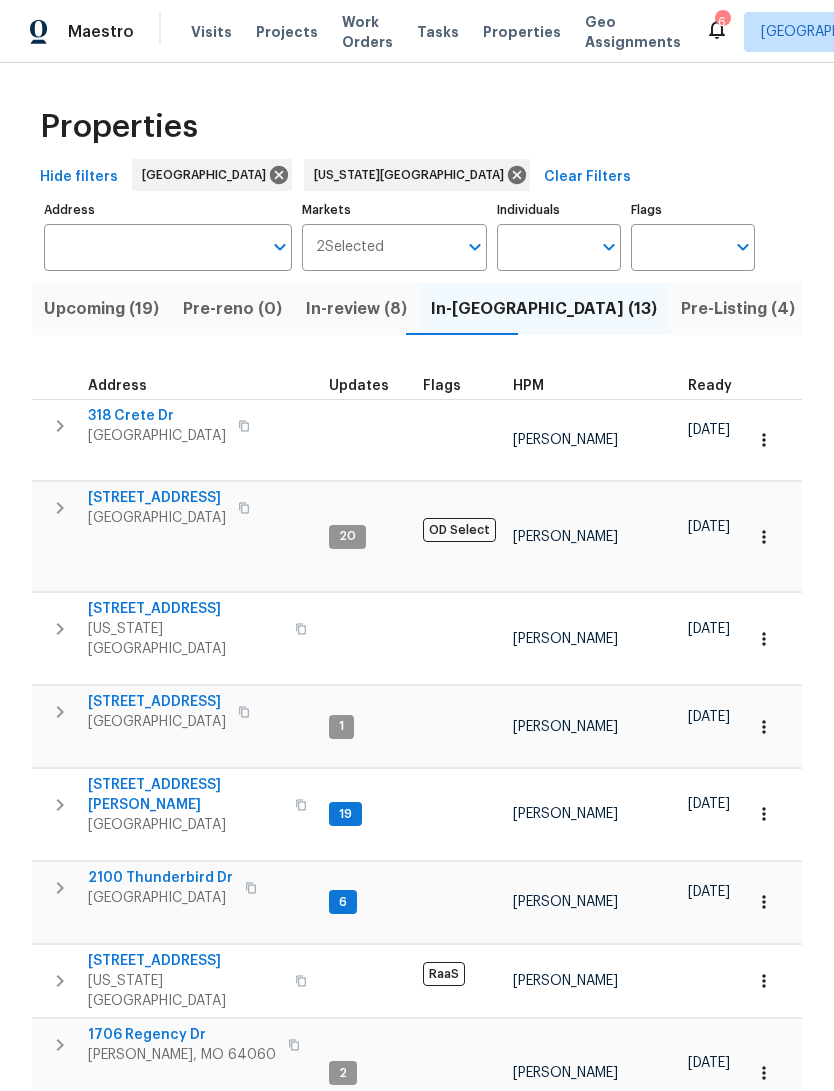 click on "Address" at bounding box center (153, 247) 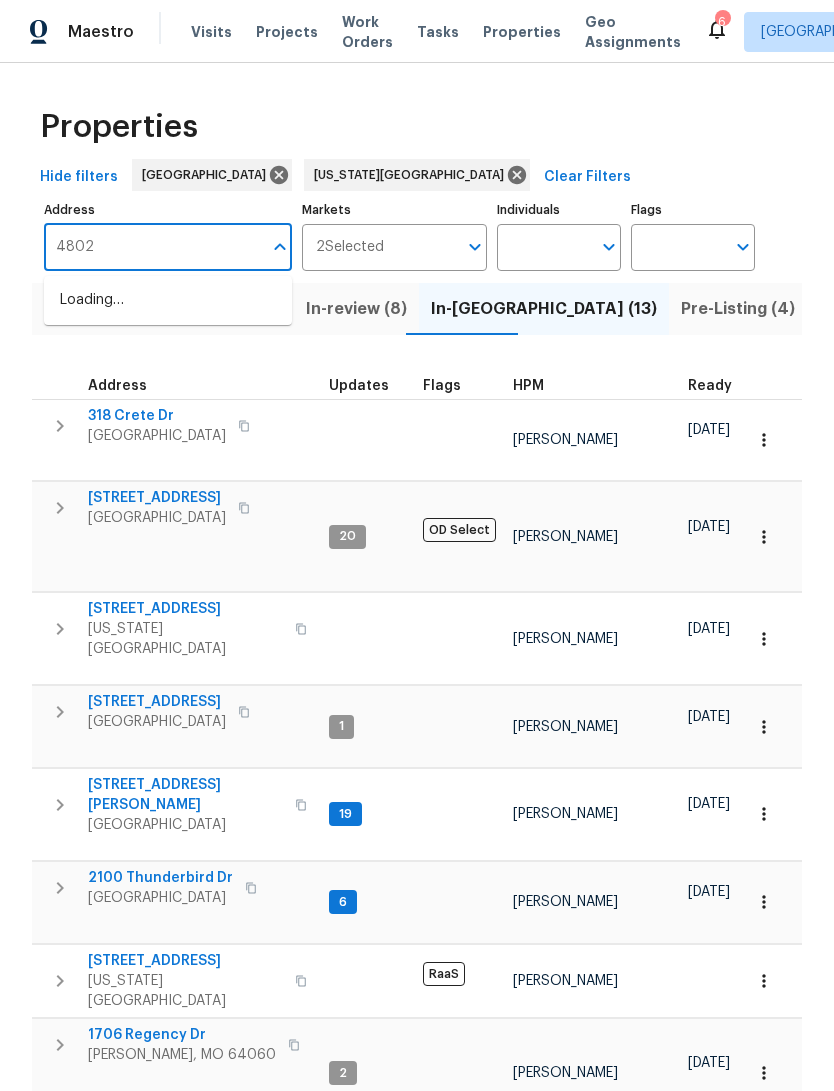 type on "4802" 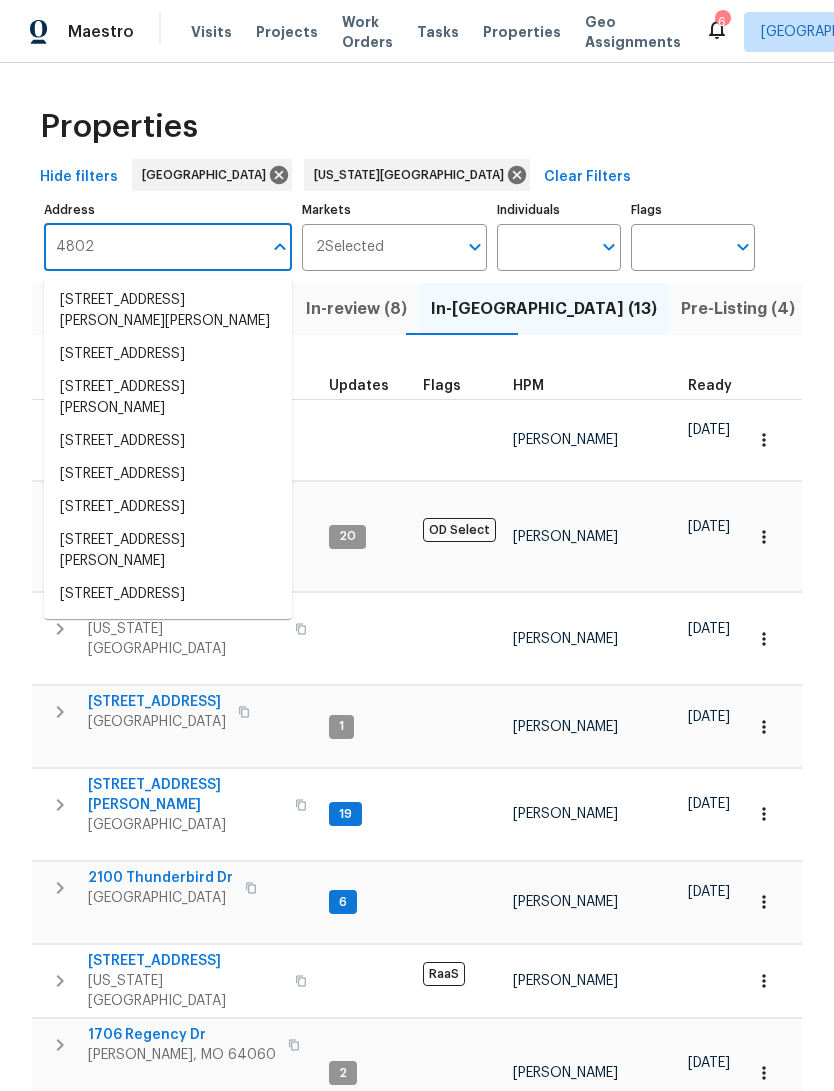 click on "[STREET_ADDRESS][PERSON_NAME]" at bounding box center [168, 551] 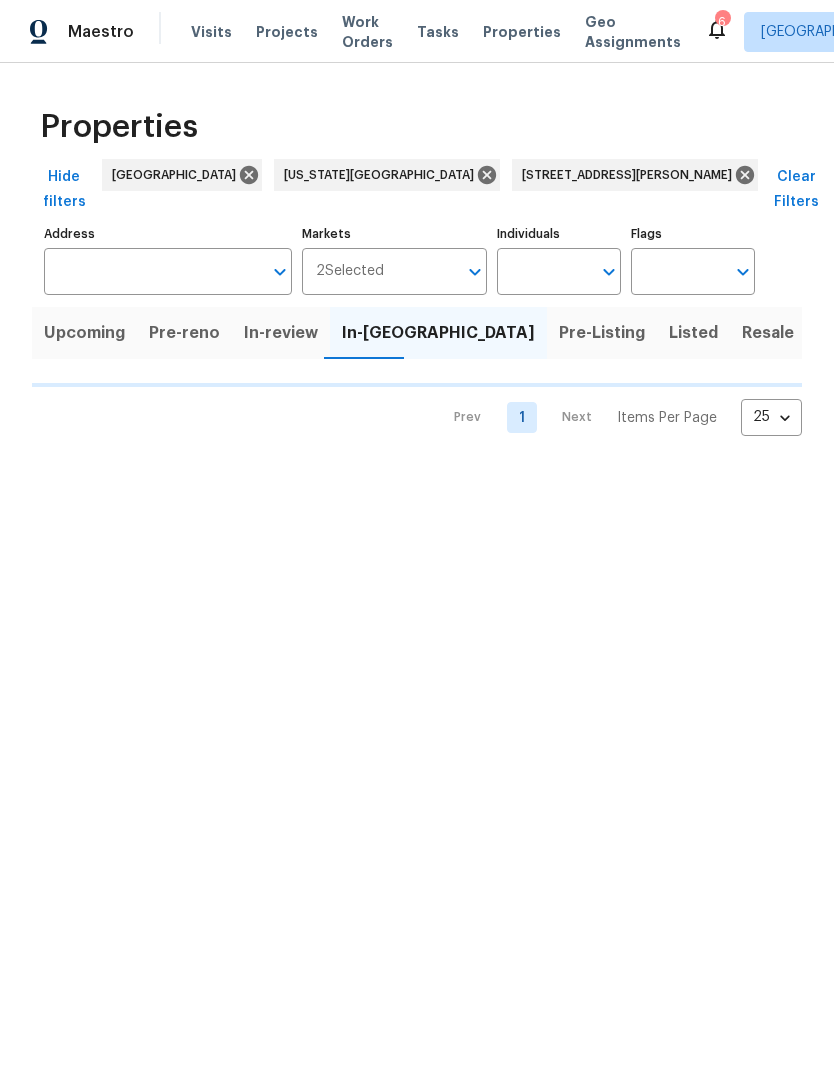 type on "[STREET_ADDRESS][PERSON_NAME]" 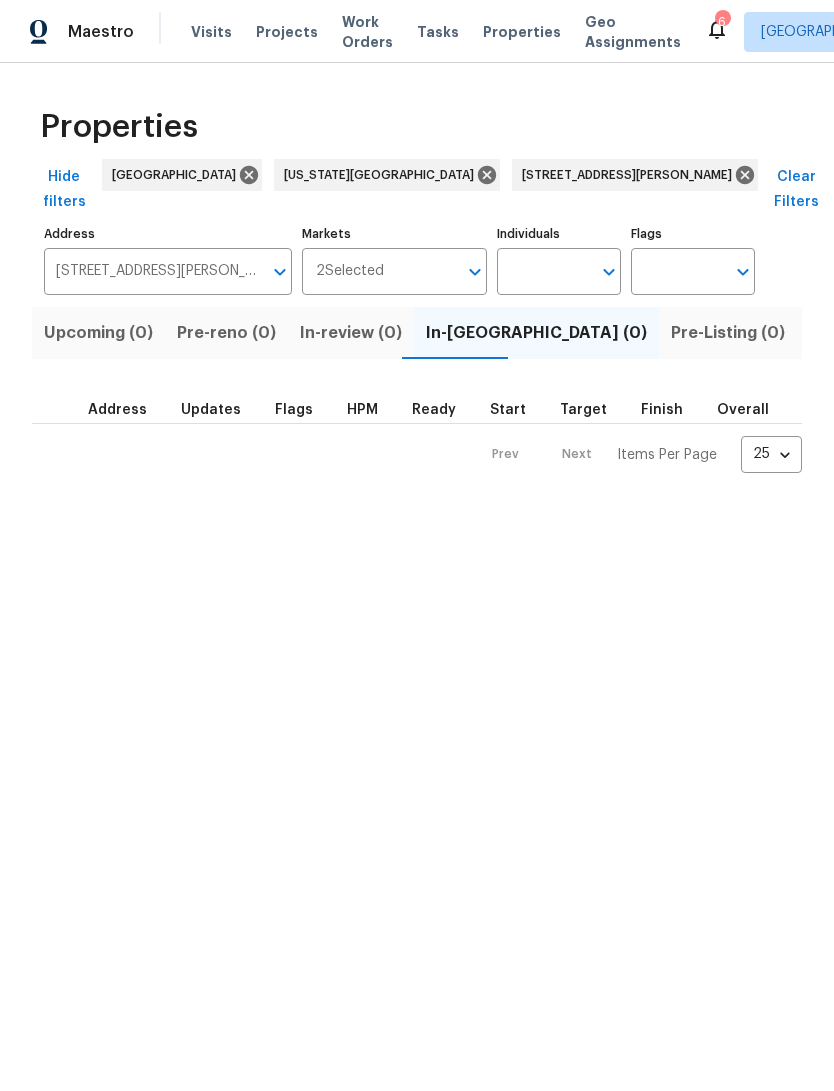 click on "Listed (1)" at bounding box center [845, 333] 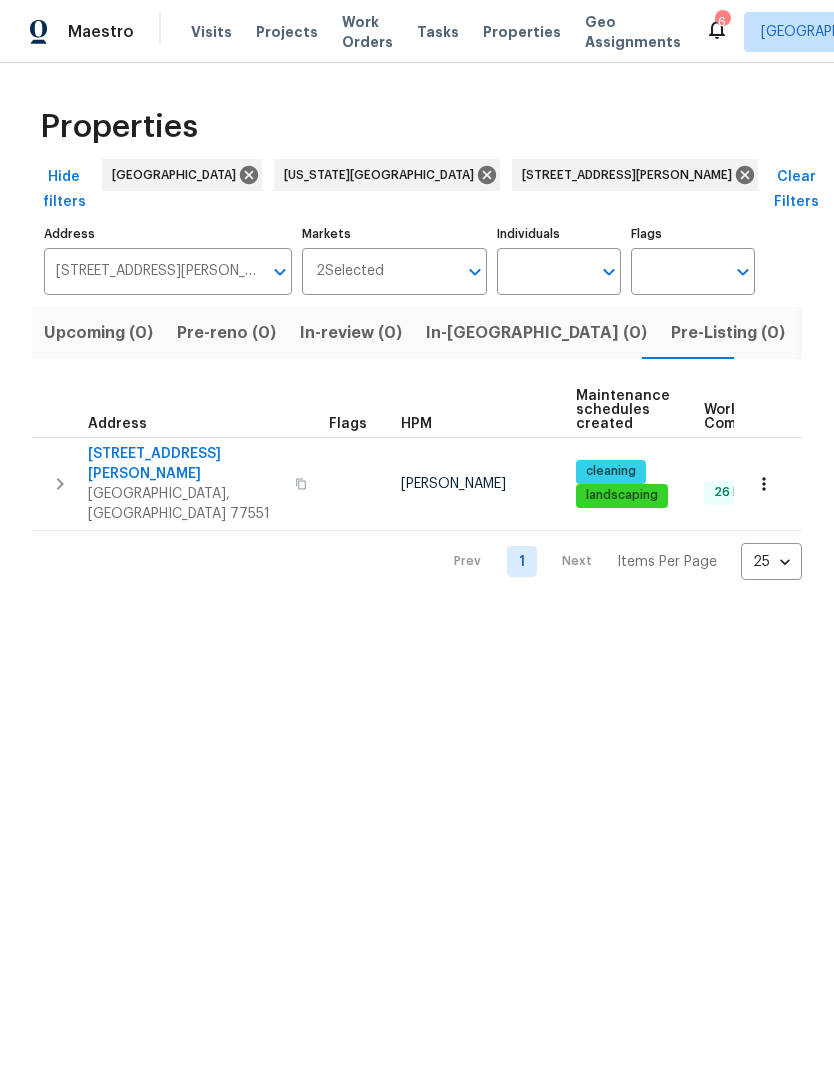 click on "[GEOGRAPHIC_DATA], [GEOGRAPHIC_DATA] 77551" at bounding box center (185, 504) 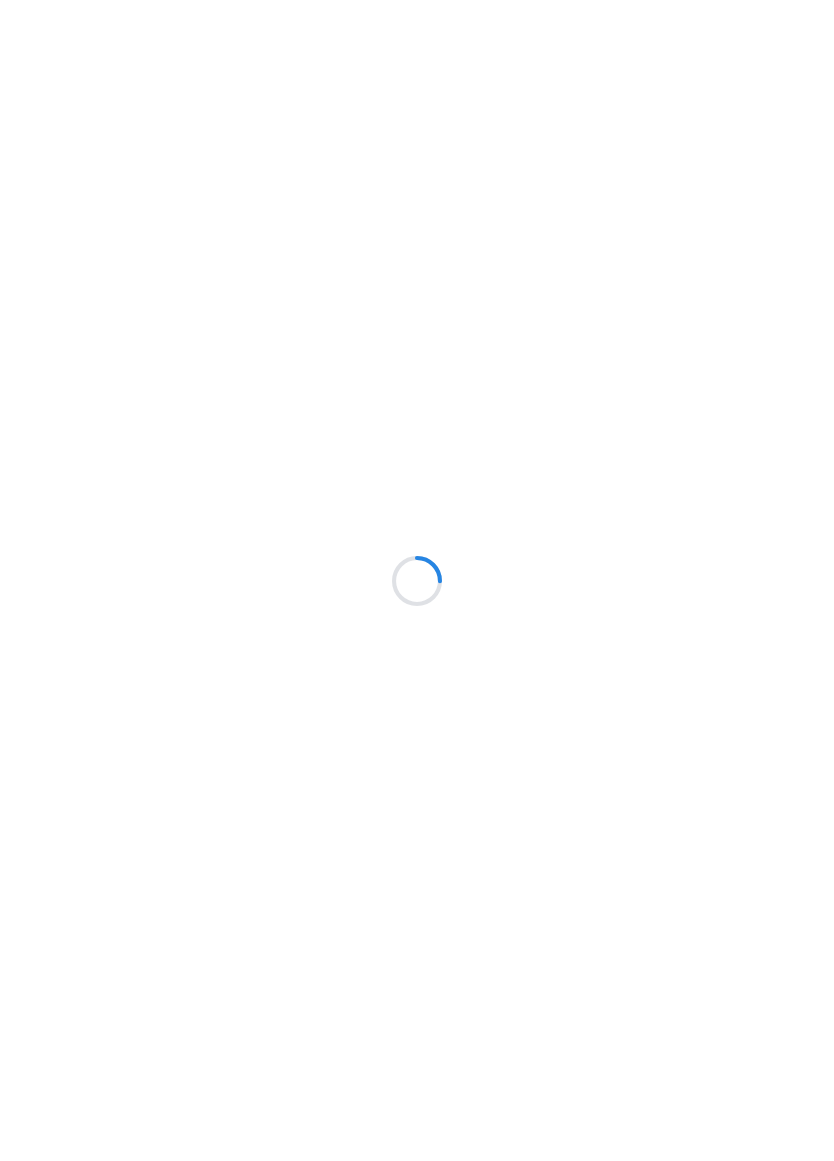 scroll, scrollTop: 0, scrollLeft: 0, axis: both 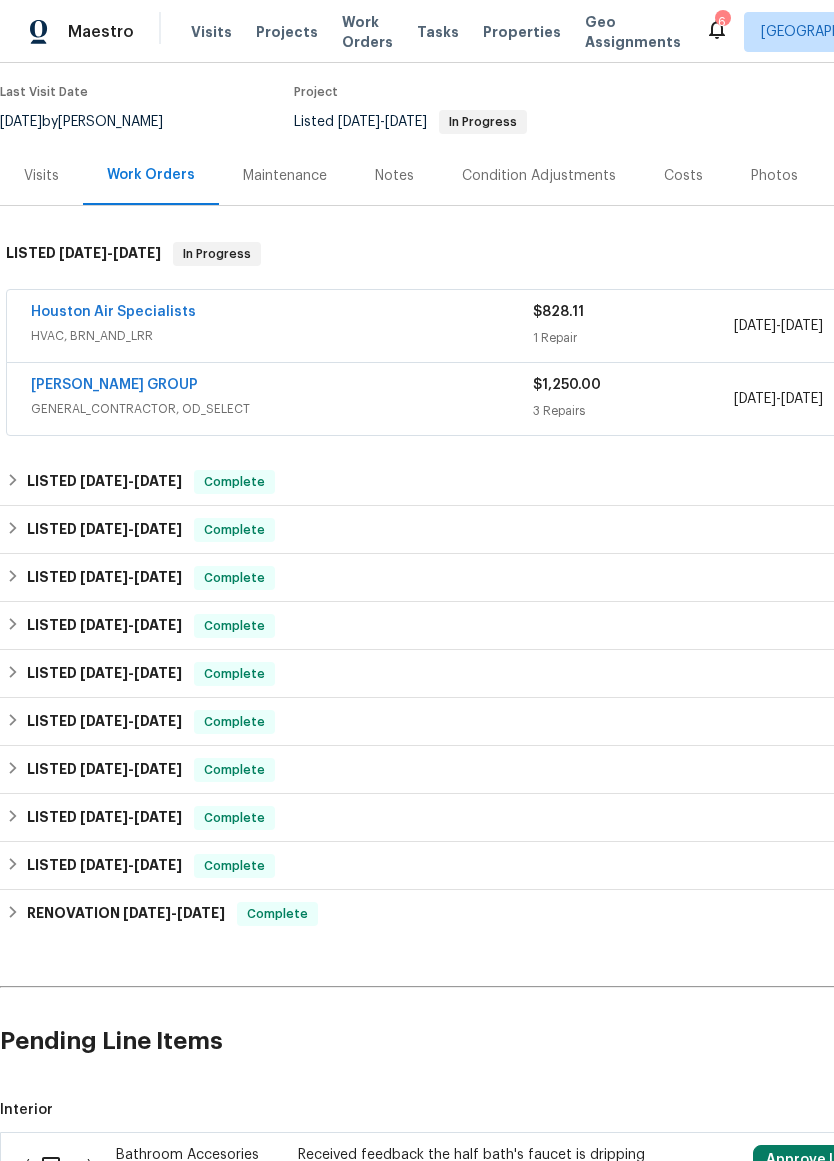 click on "BARAKEL VENZ GROUP GENERAL_CONTRACTOR, OD_SELECT $1,250.00 3 Repairs 6/27/2025  -  7/9/2025 Complete" at bounding box center [565, 399] 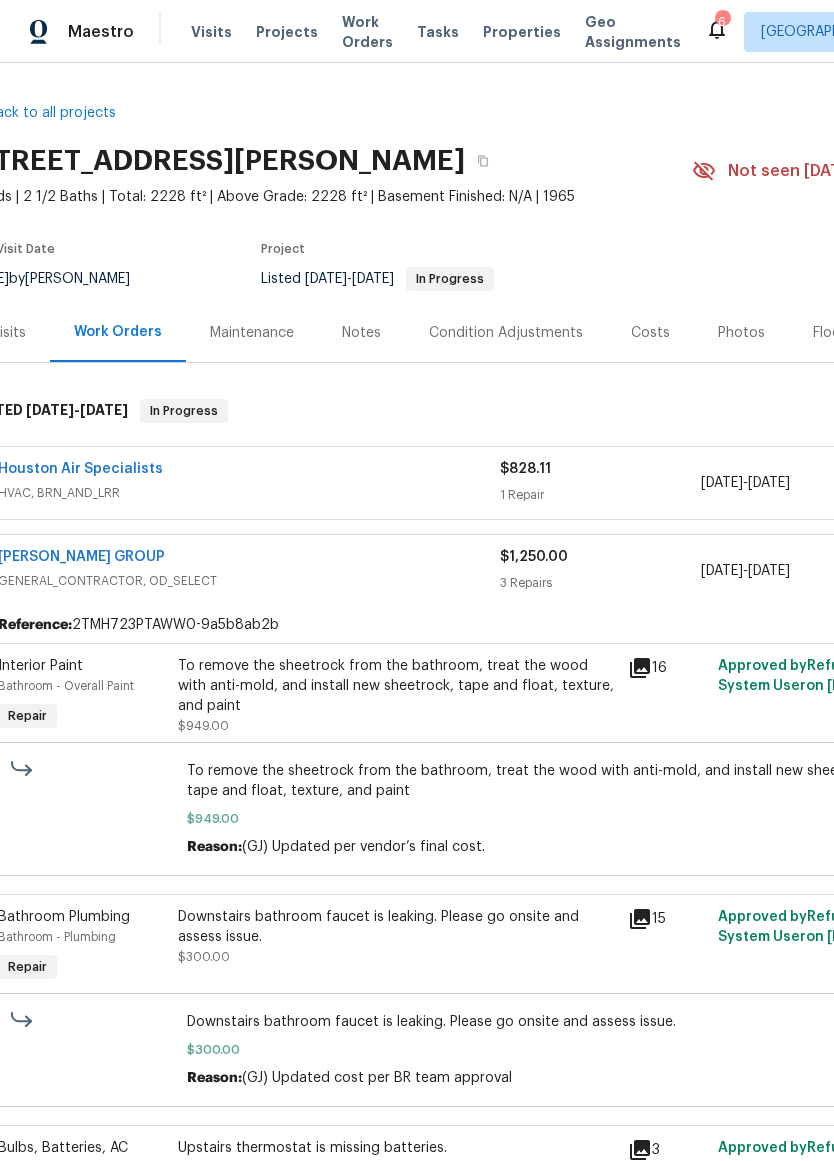 scroll, scrollTop: 2, scrollLeft: 0, axis: vertical 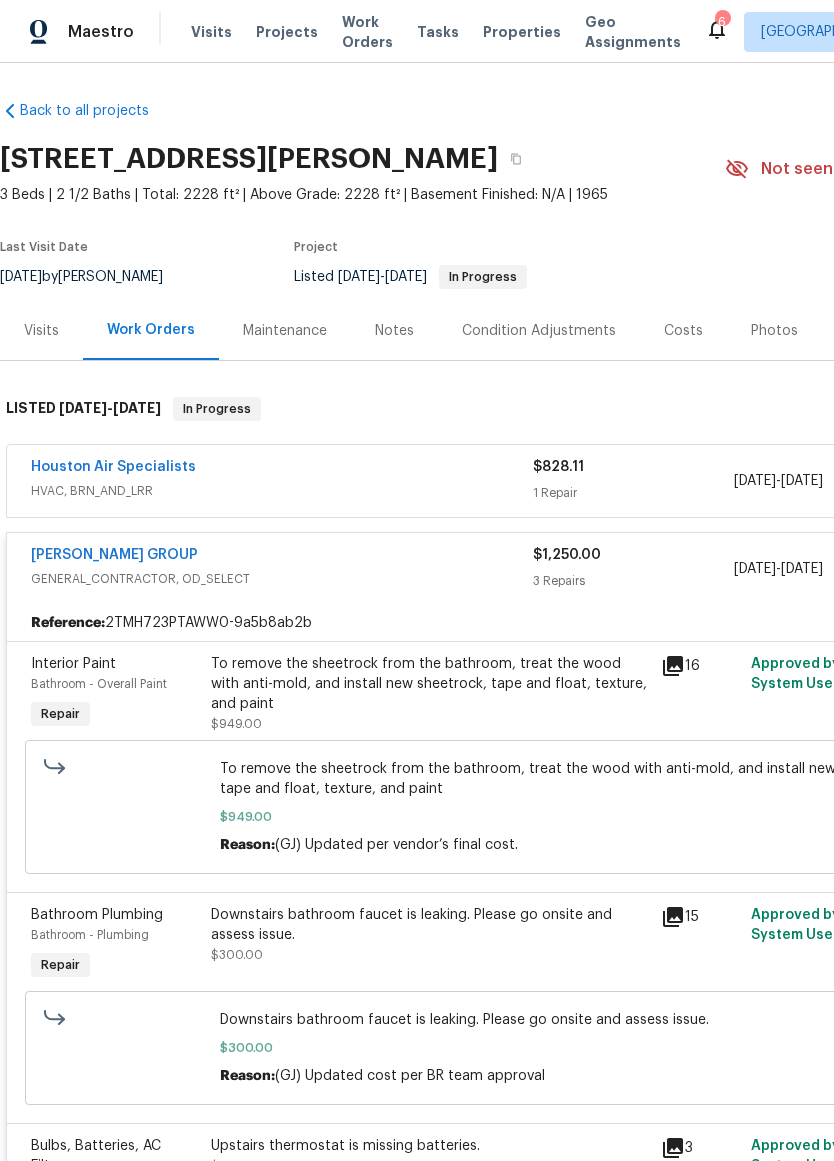 click on "Houston Air Specialists" at bounding box center (282, 469) 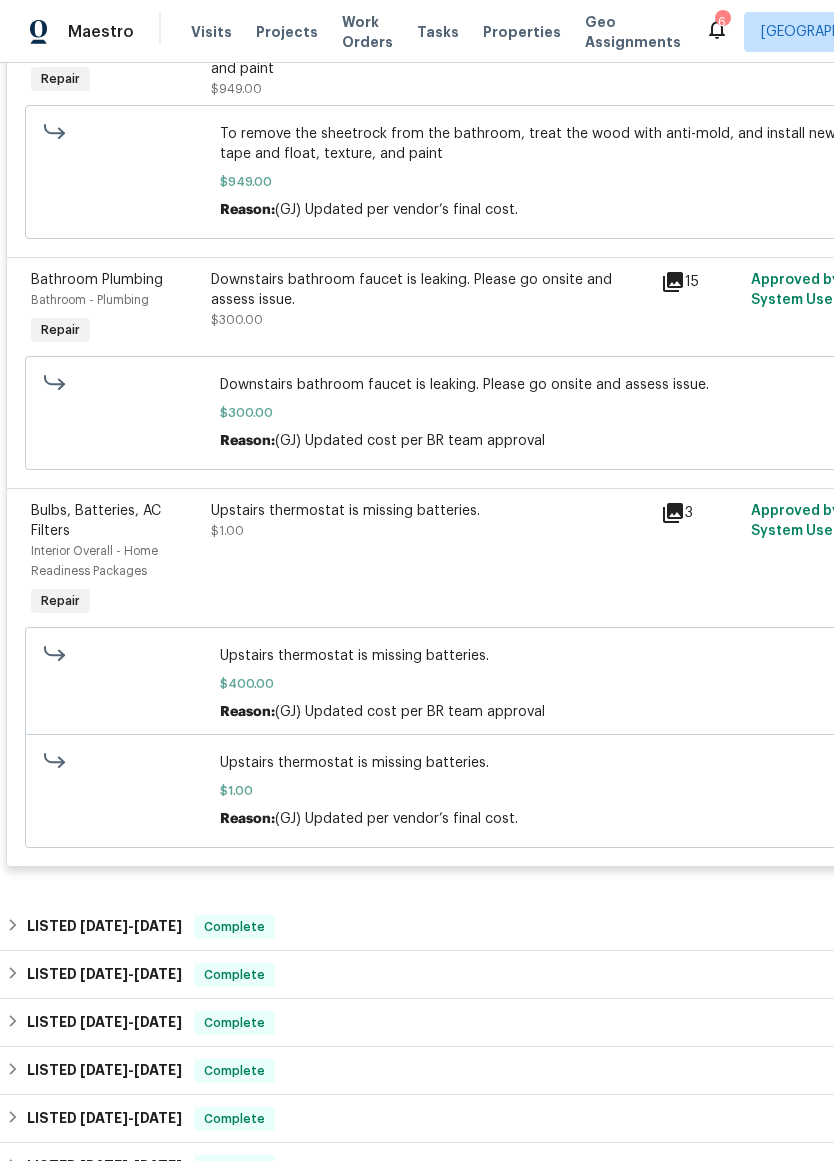 scroll, scrollTop: 929, scrollLeft: 0, axis: vertical 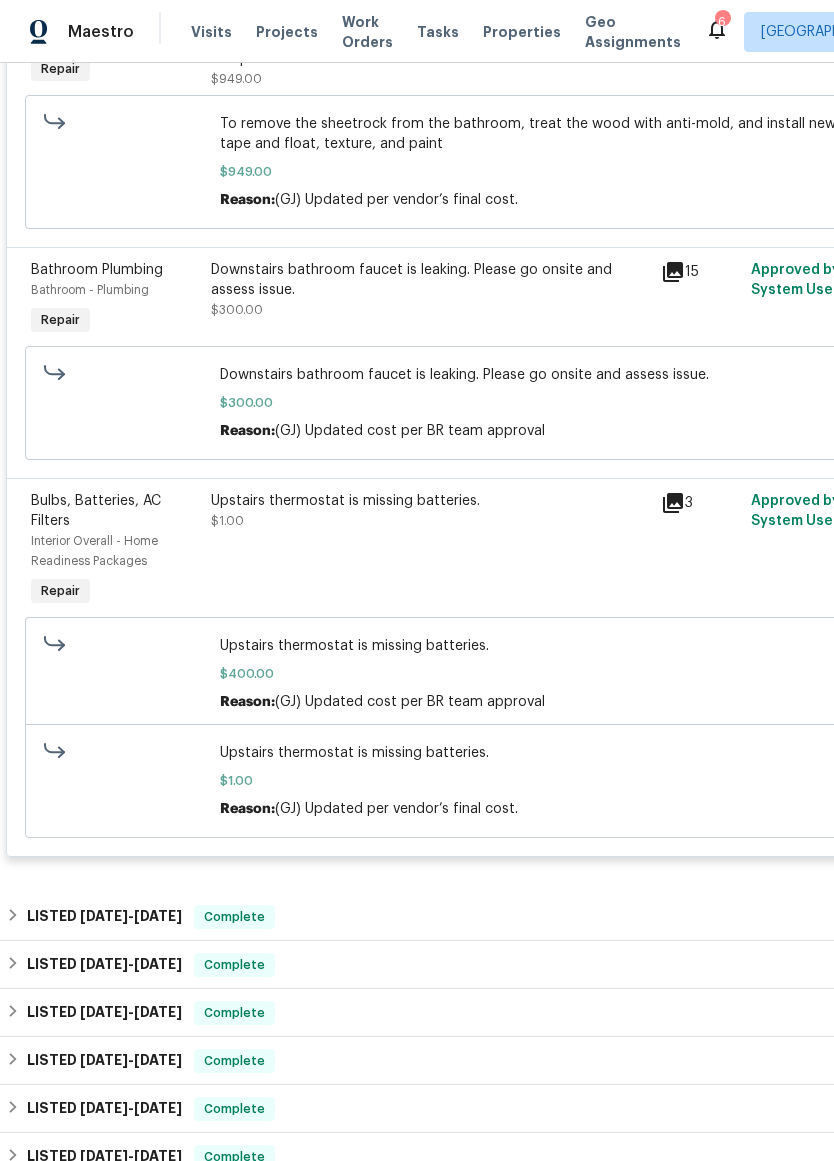click on "$400.00" at bounding box center [565, 674] 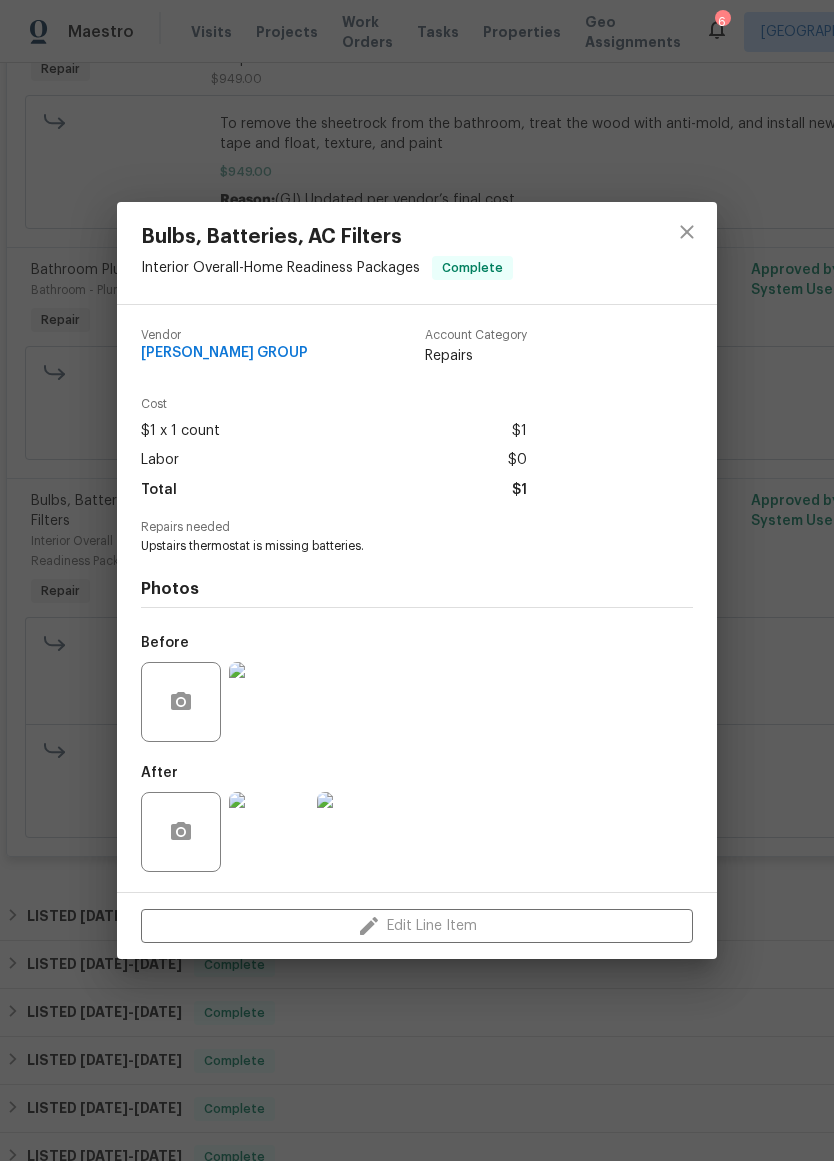 click at bounding box center [269, 832] 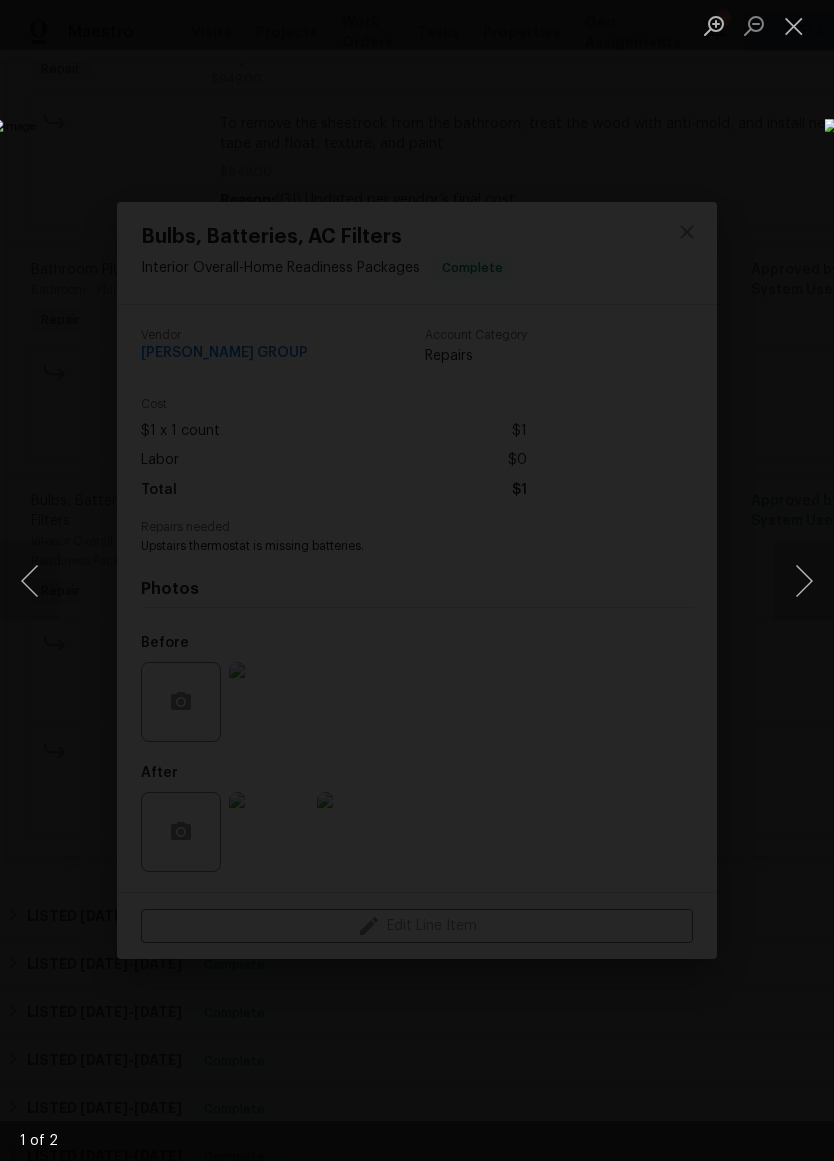 click at bounding box center [804, 581] 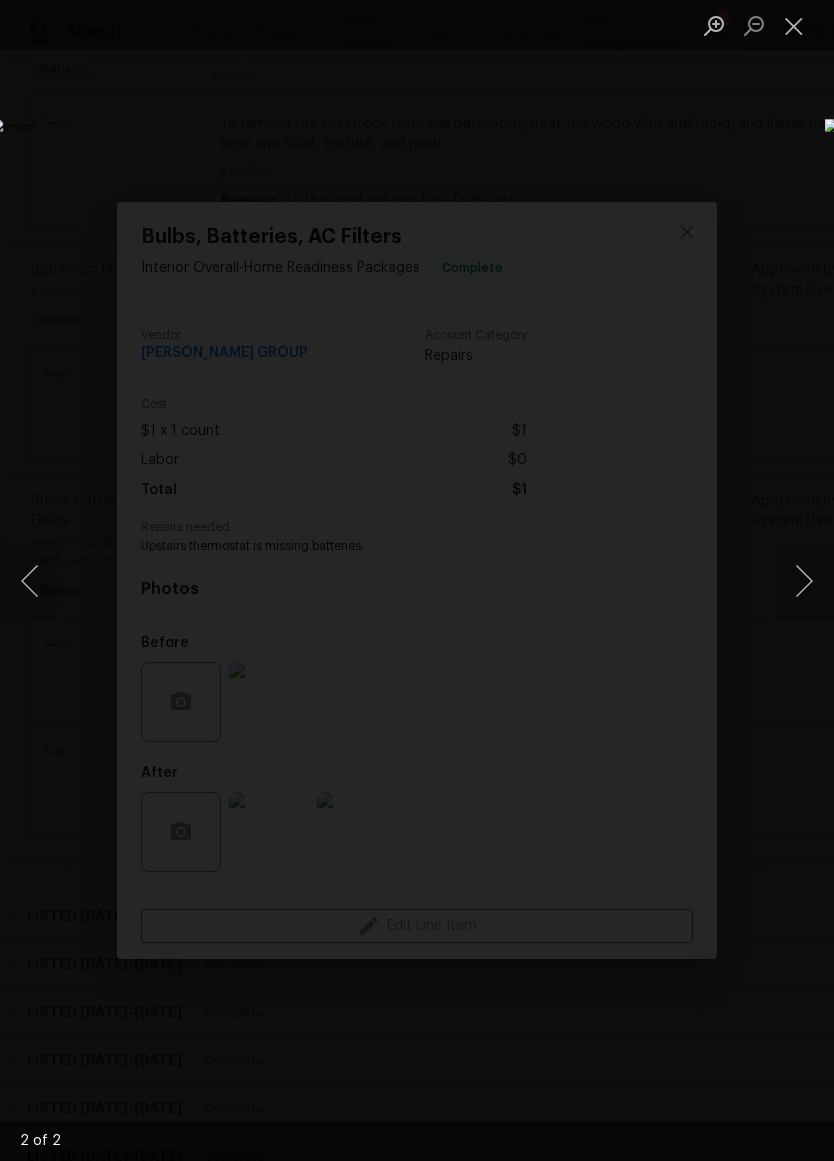 click at bounding box center [804, 581] 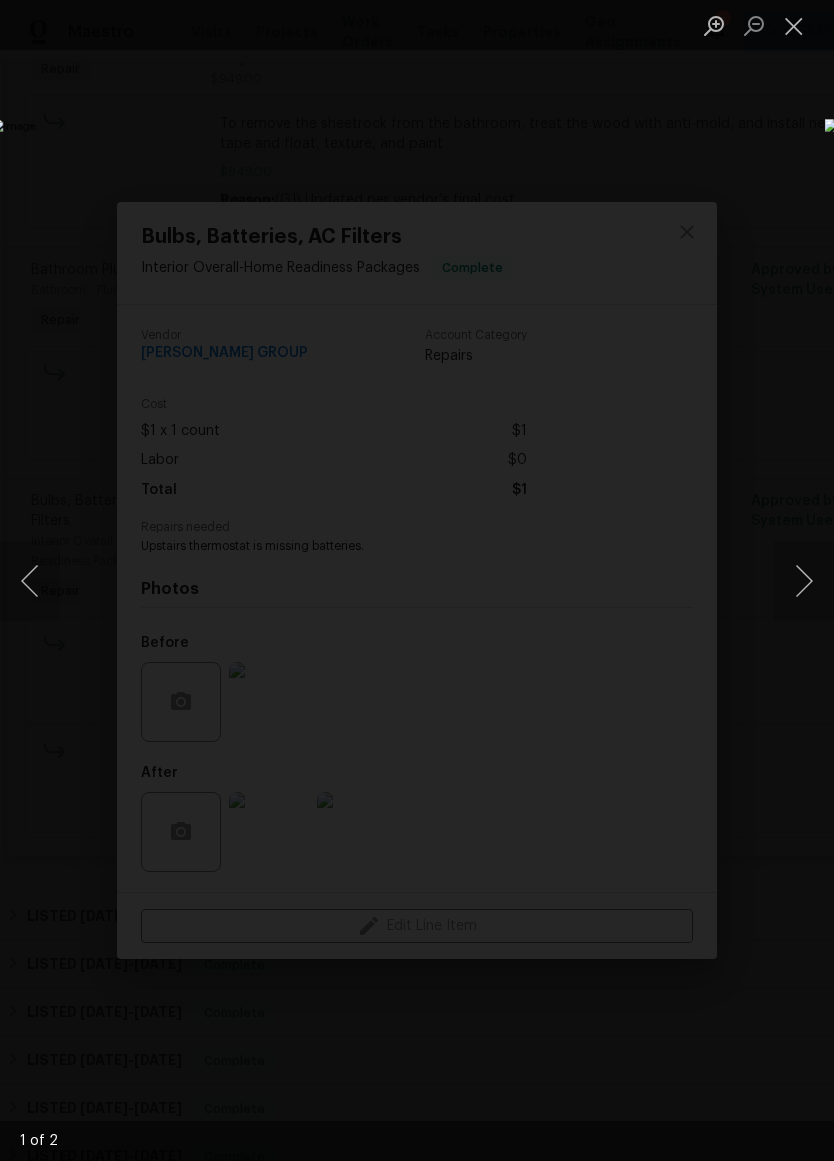 click at bounding box center (804, 581) 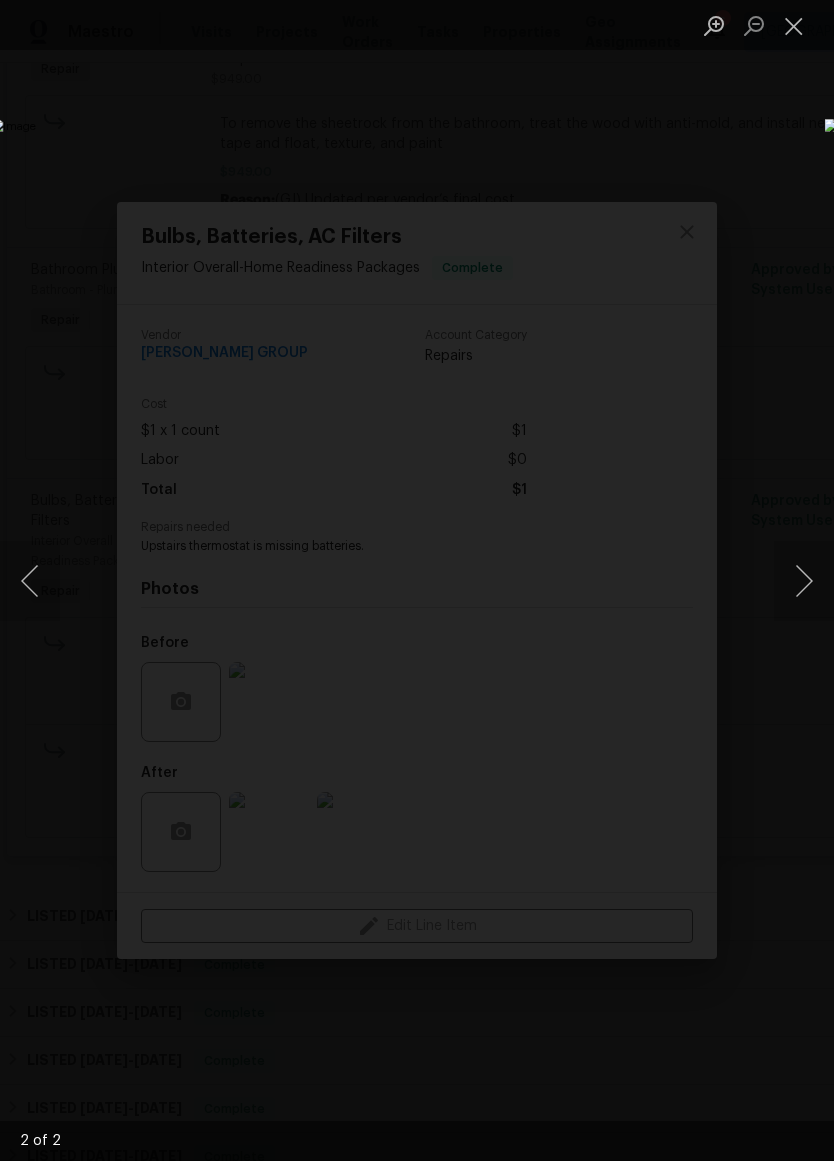 click at bounding box center (794, 25) 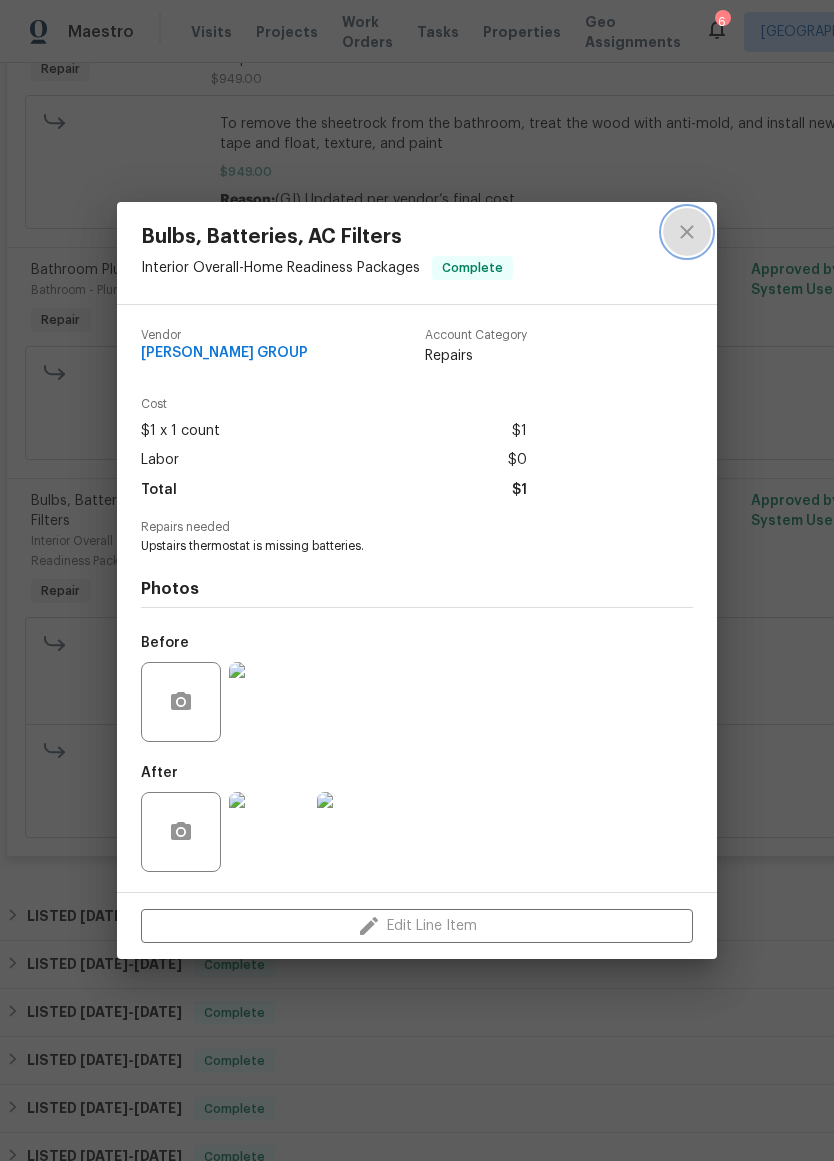 click 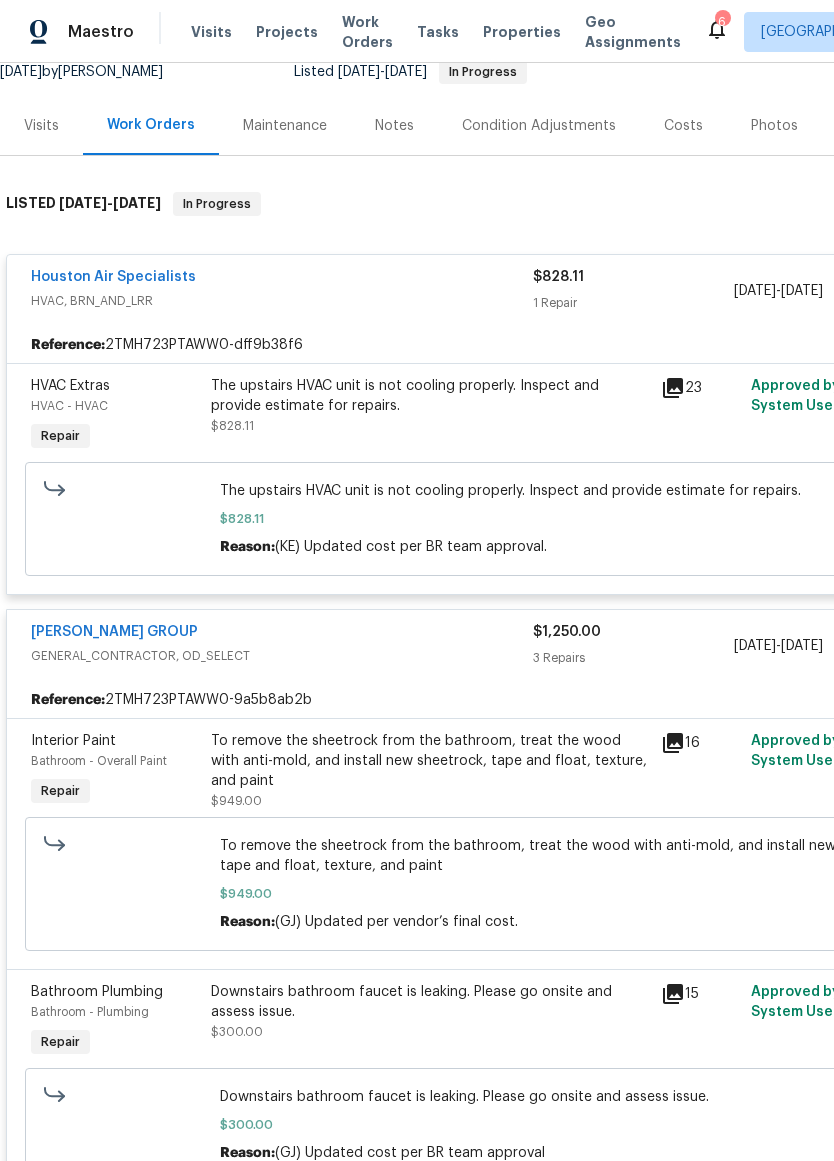 scroll, scrollTop: 207, scrollLeft: 0, axis: vertical 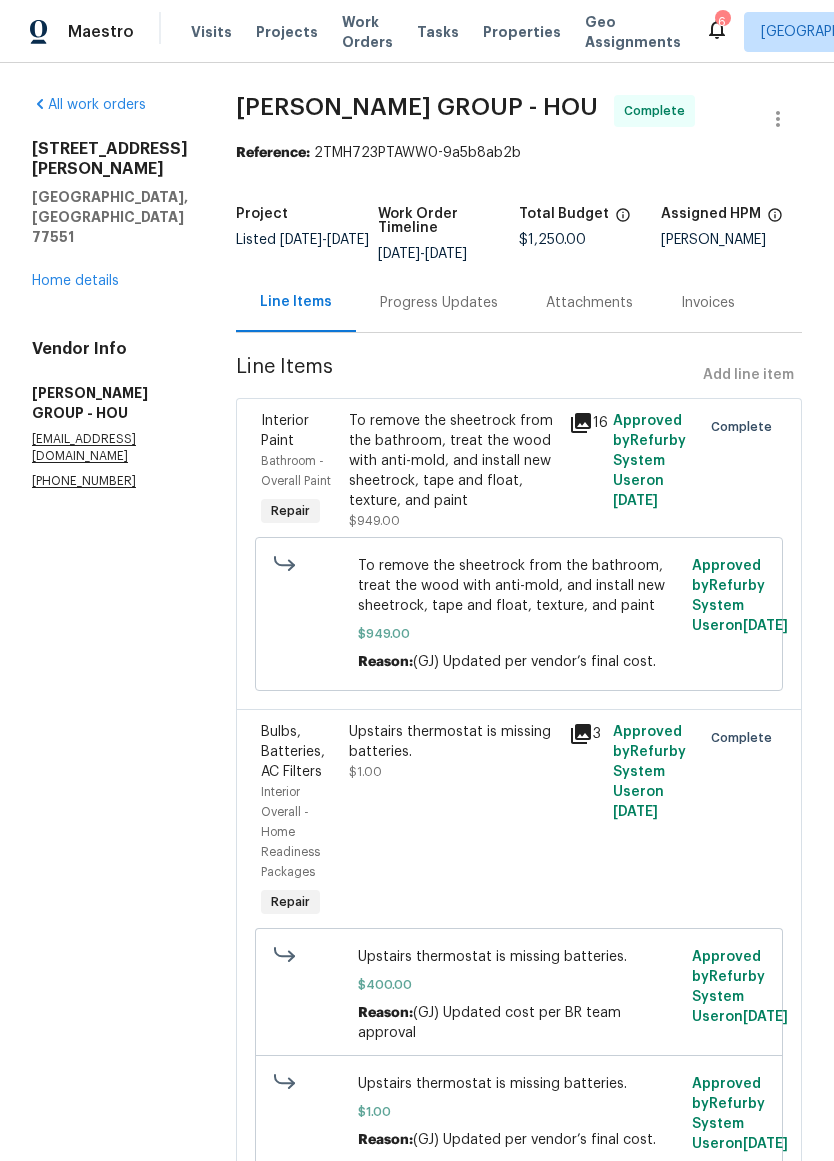 click on "Progress Updates" at bounding box center [439, 303] 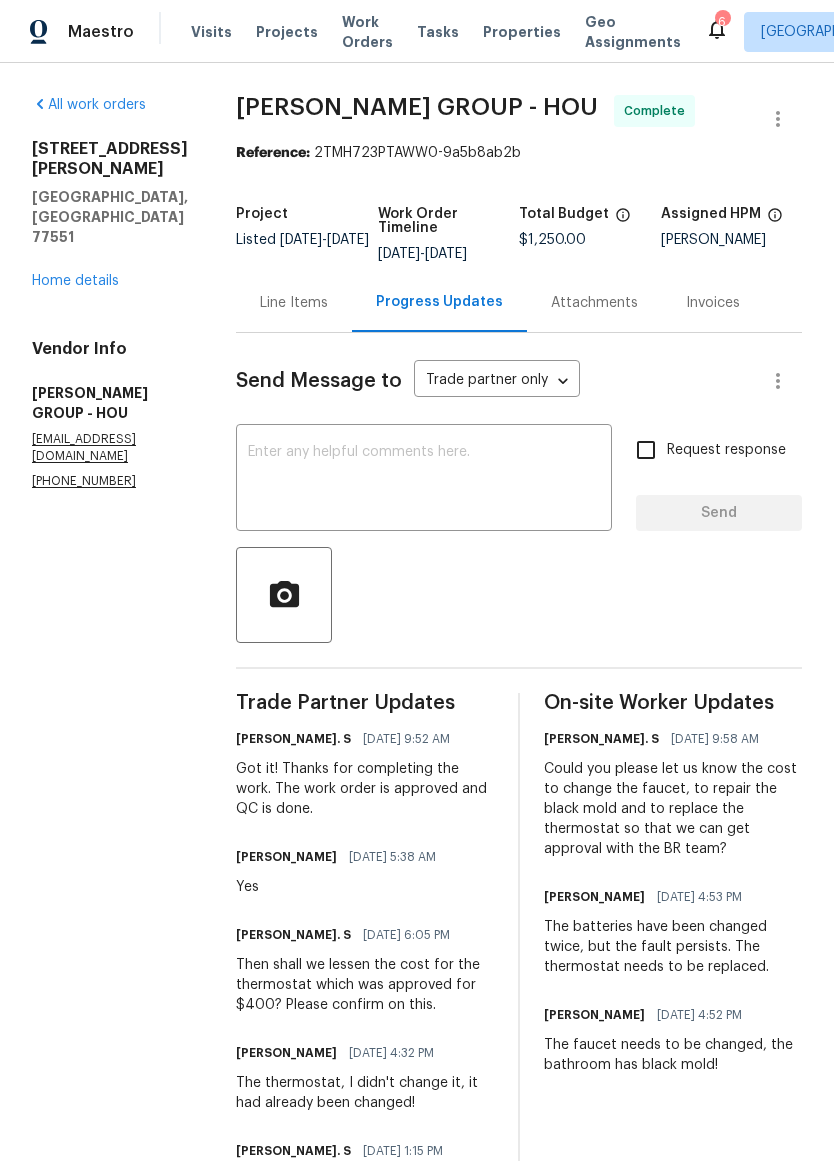 scroll, scrollTop: 0, scrollLeft: 0, axis: both 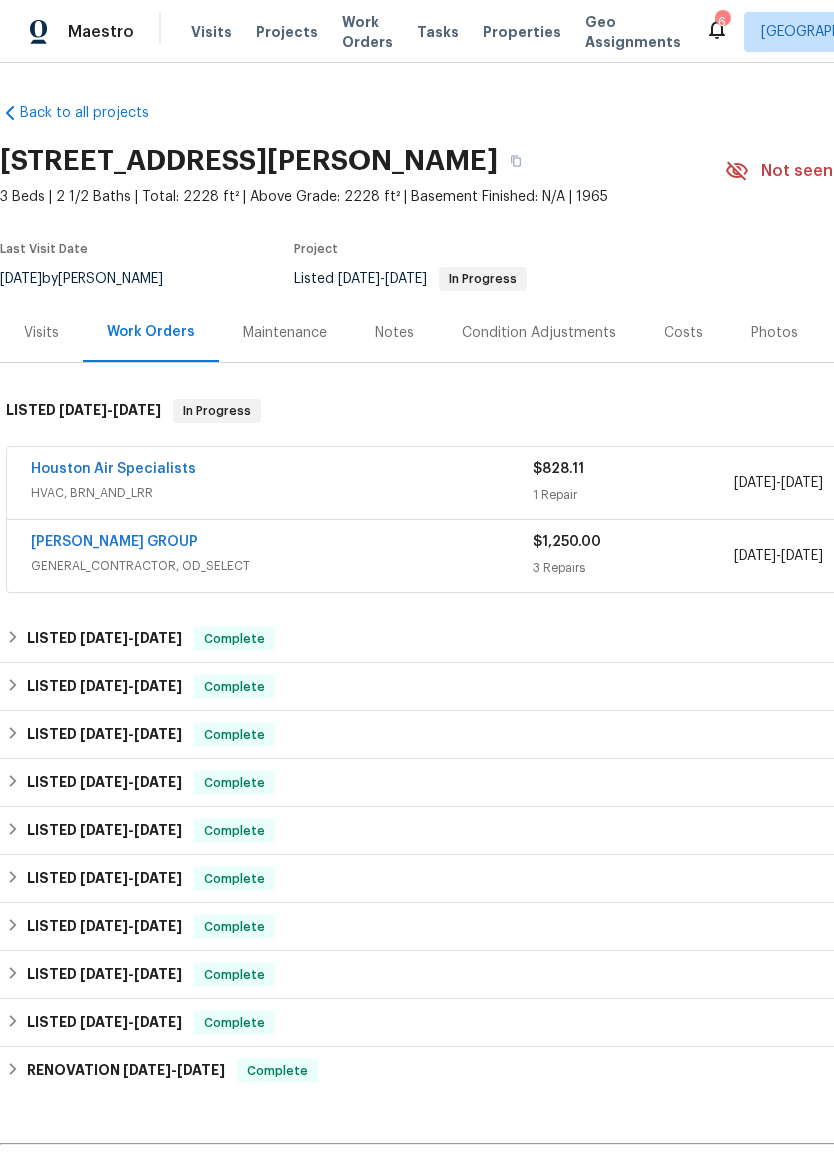click on "BARAKEL VENZ GROUP" at bounding box center [114, 542] 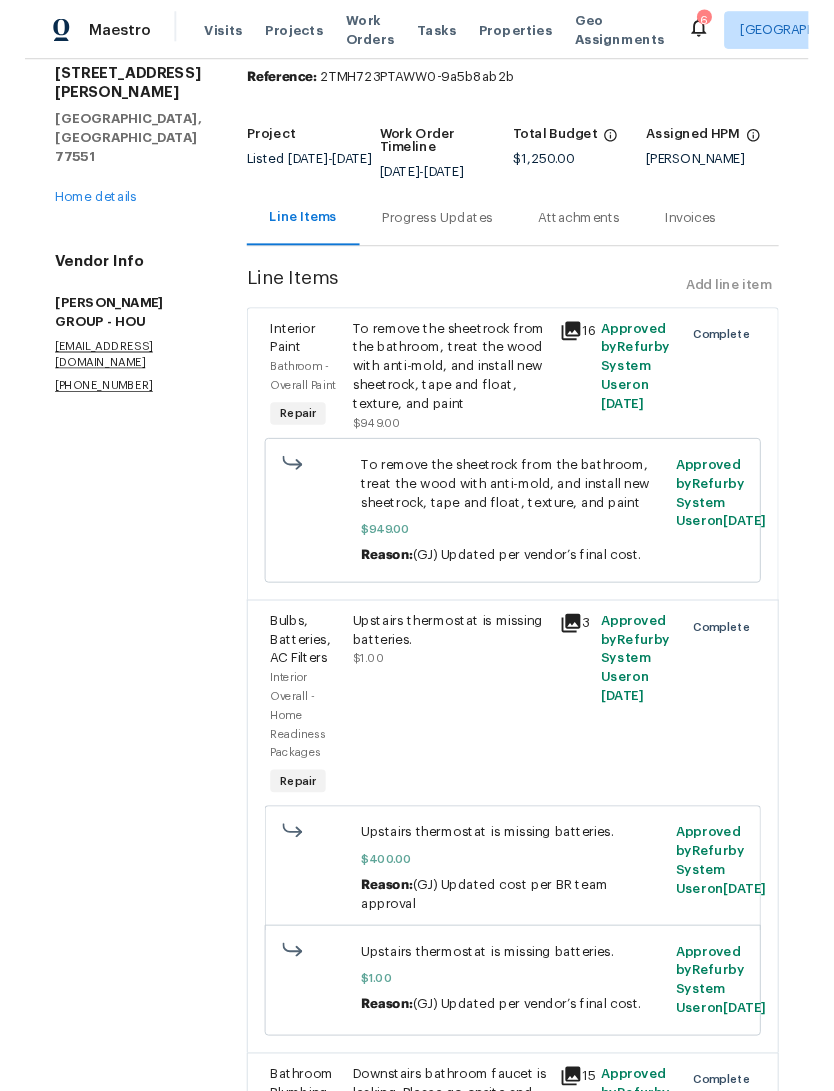 scroll, scrollTop: 72, scrollLeft: 0, axis: vertical 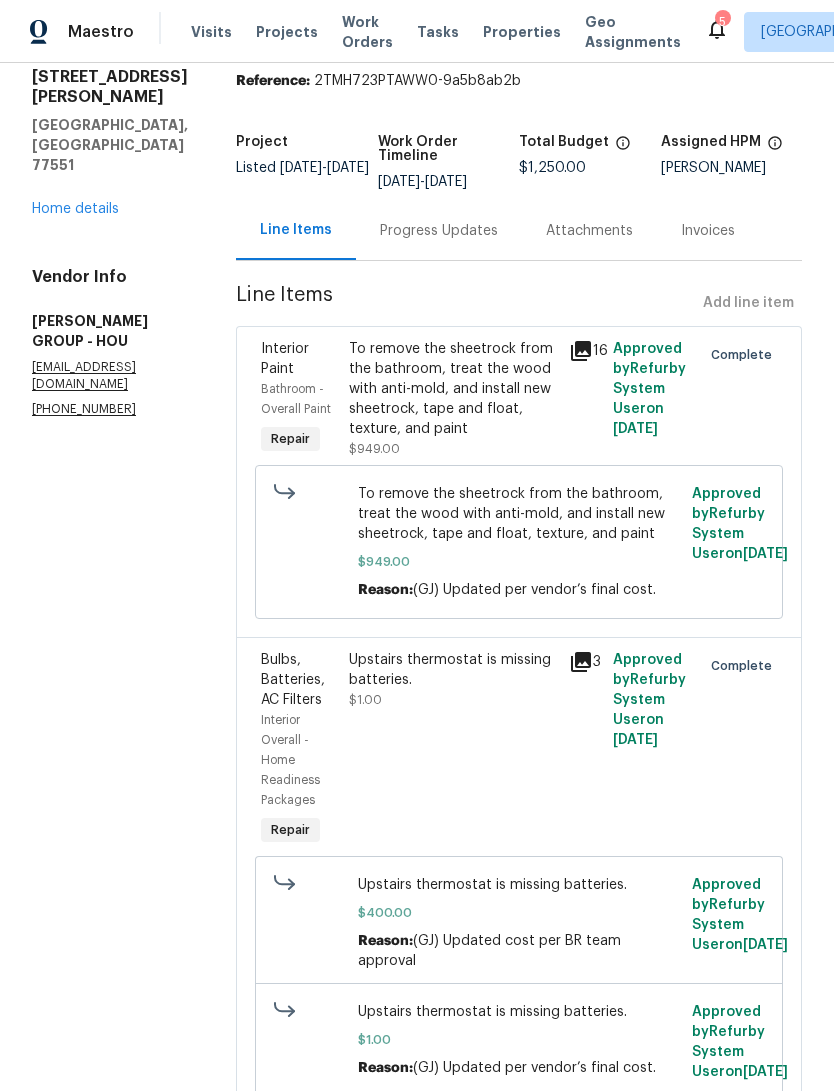 click on "Home details" at bounding box center (75, 209) 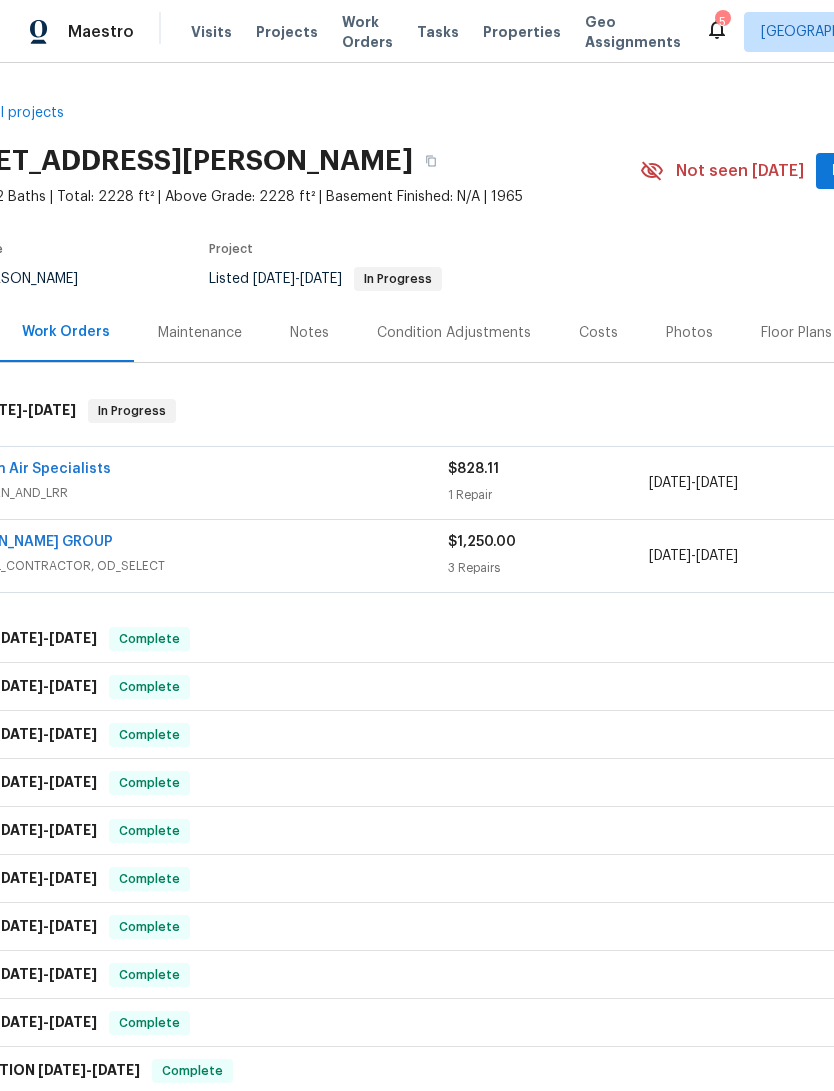 scroll, scrollTop: 0, scrollLeft: 86, axis: horizontal 